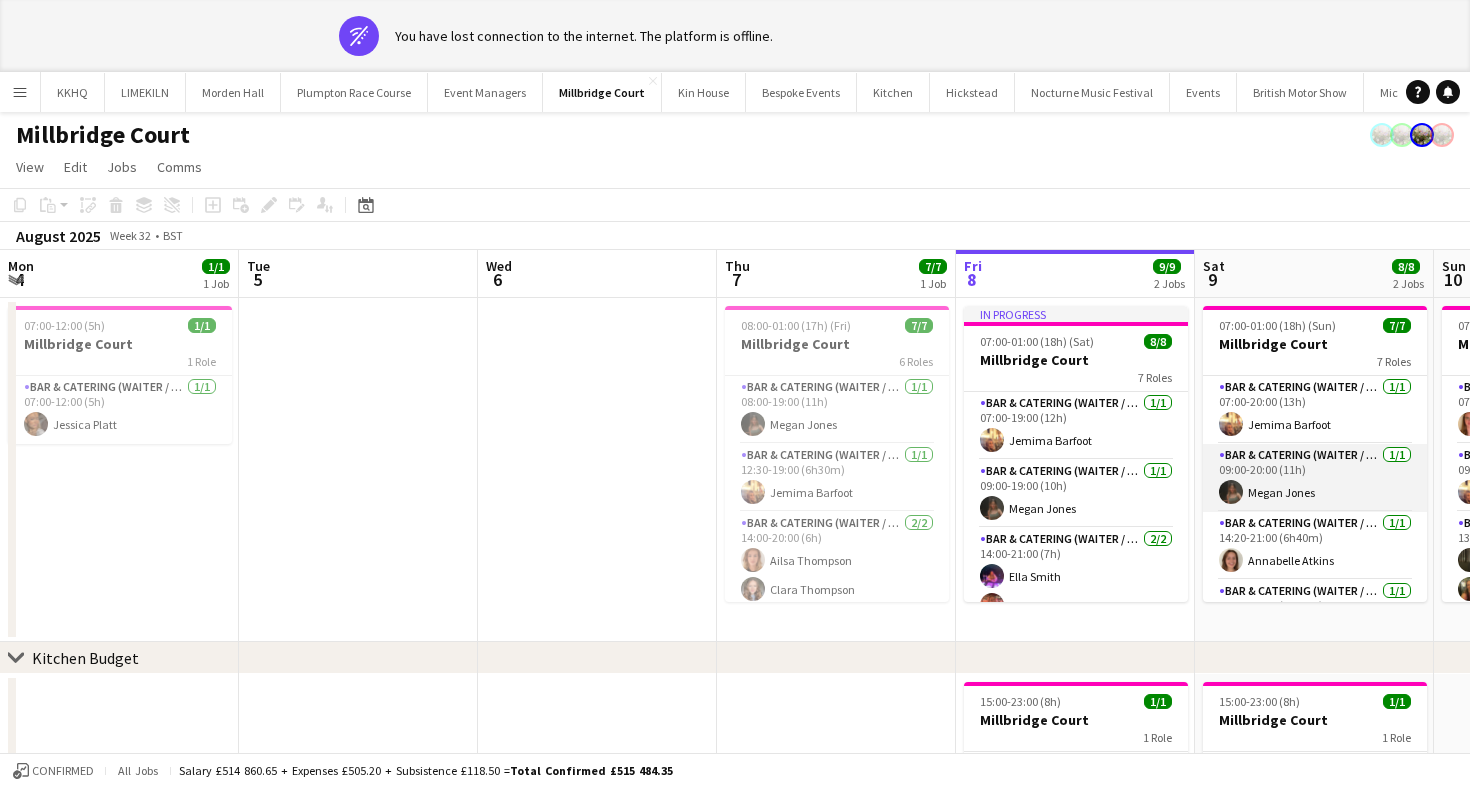 scroll, scrollTop: 0, scrollLeft: 0, axis: both 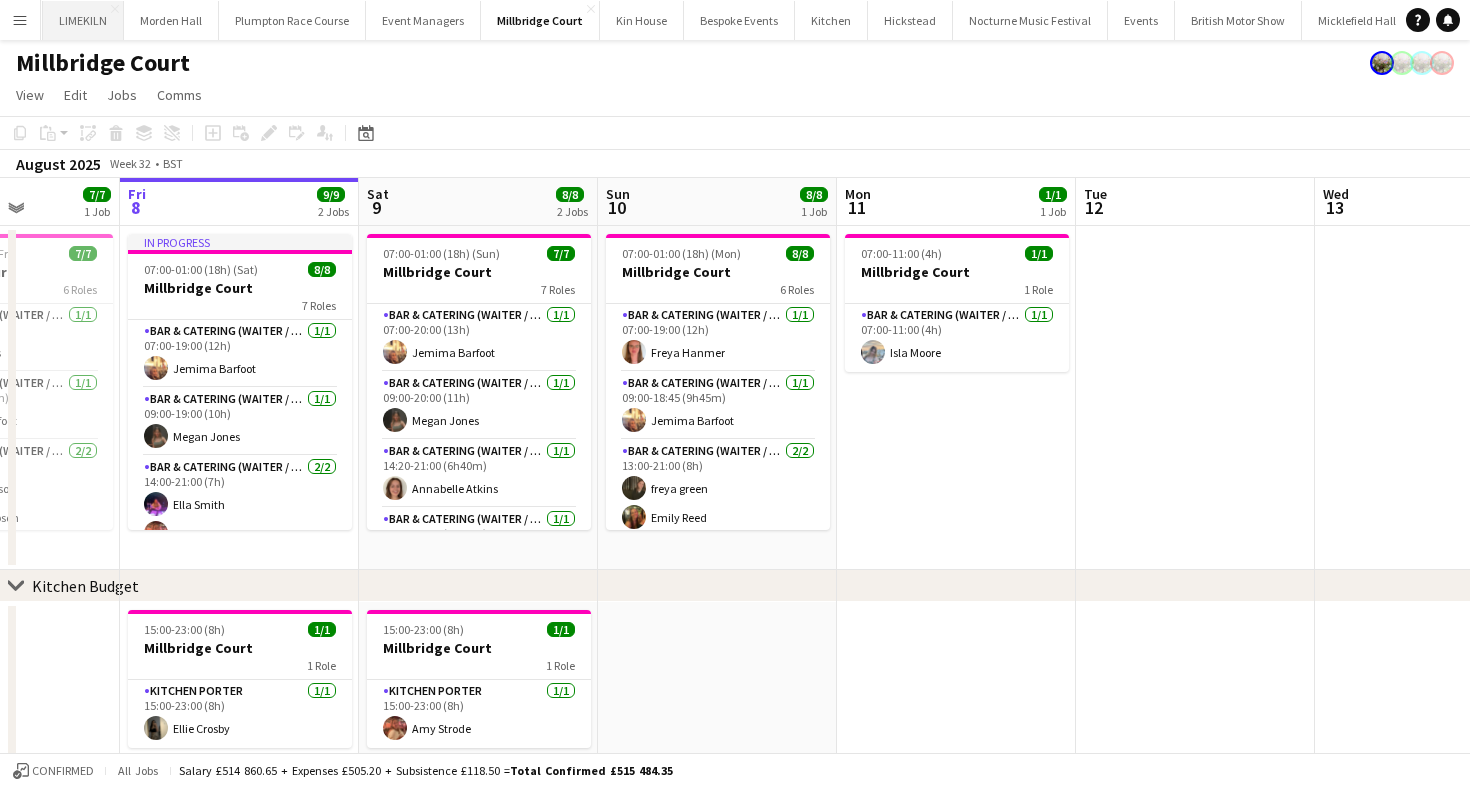 click on "LIMEKILN
Close" at bounding box center (83, 20) 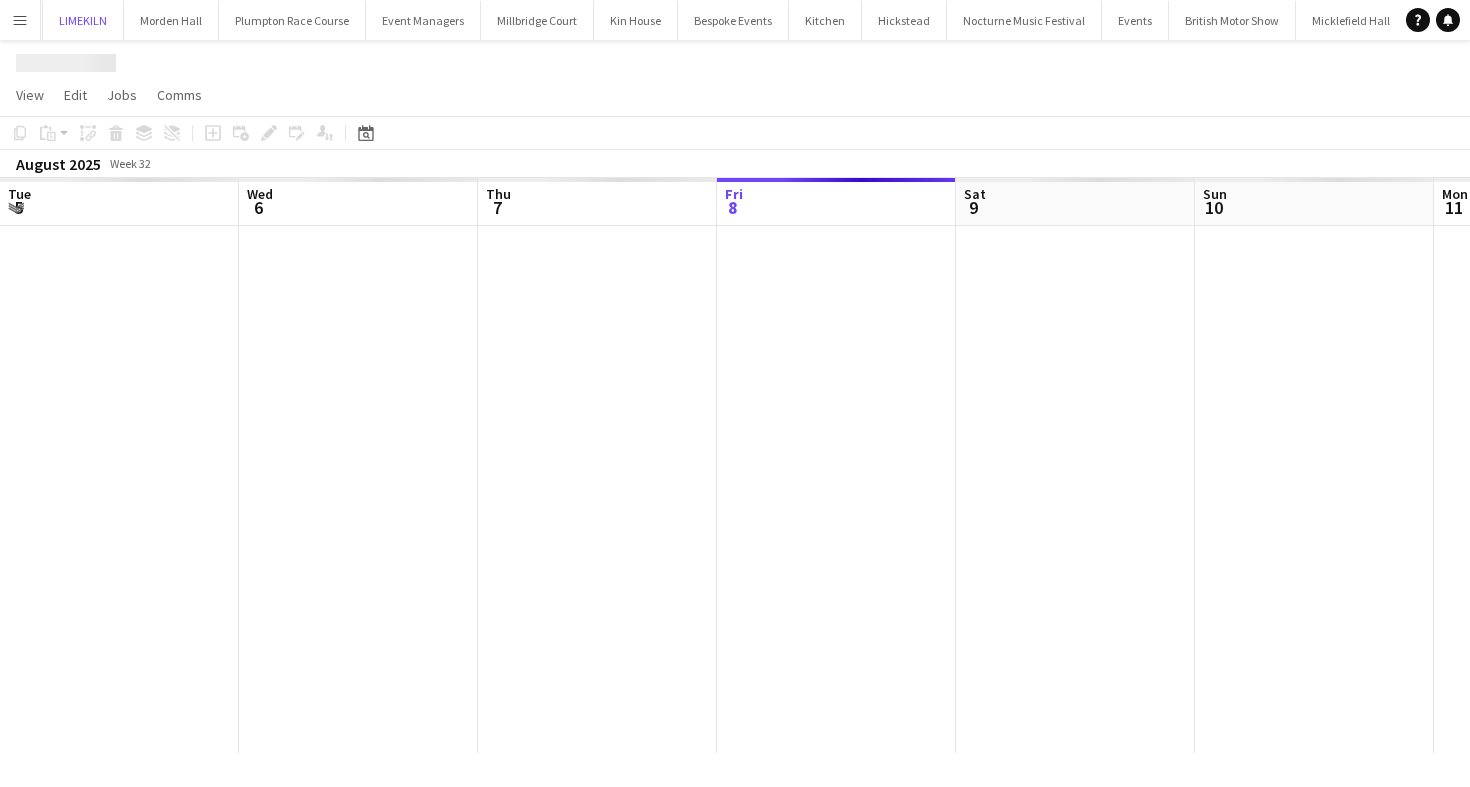 scroll, scrollTop: 0, scrollLeft: 478, axis: horizontal 